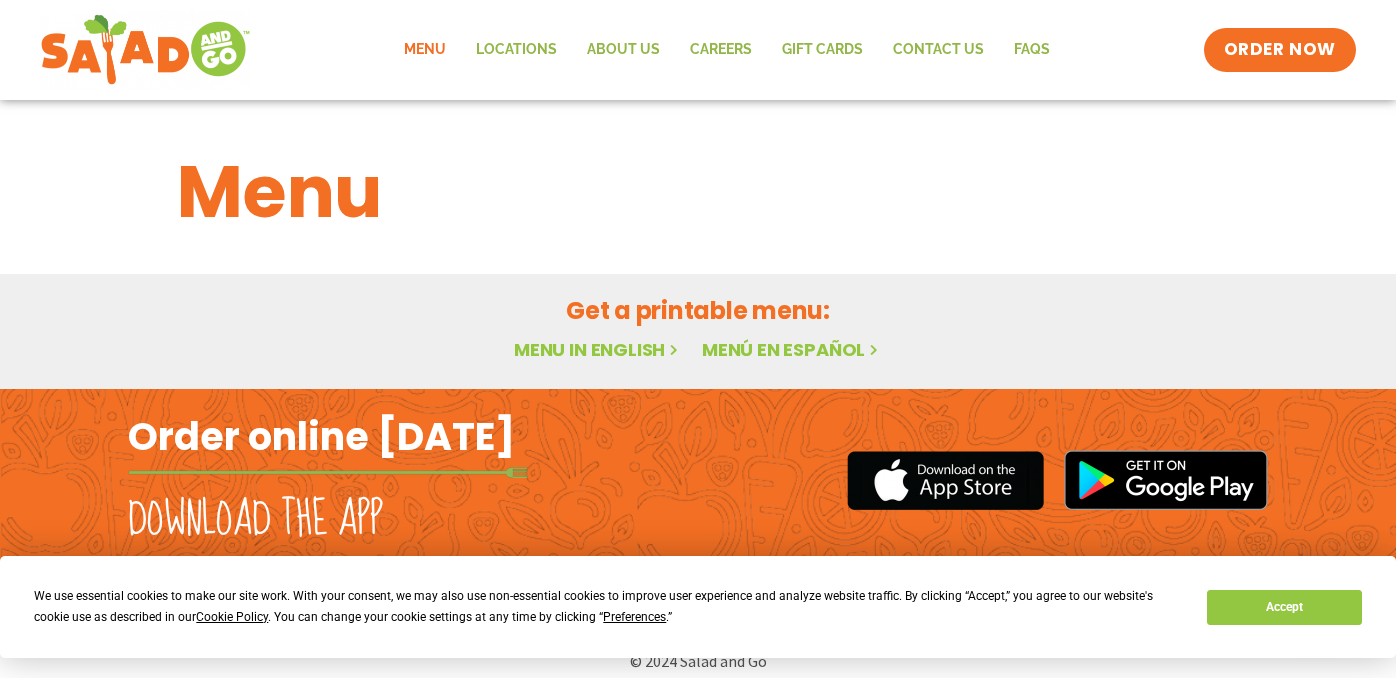 scroll, scrollTop: 0, scrollLeft: 0, axis: both 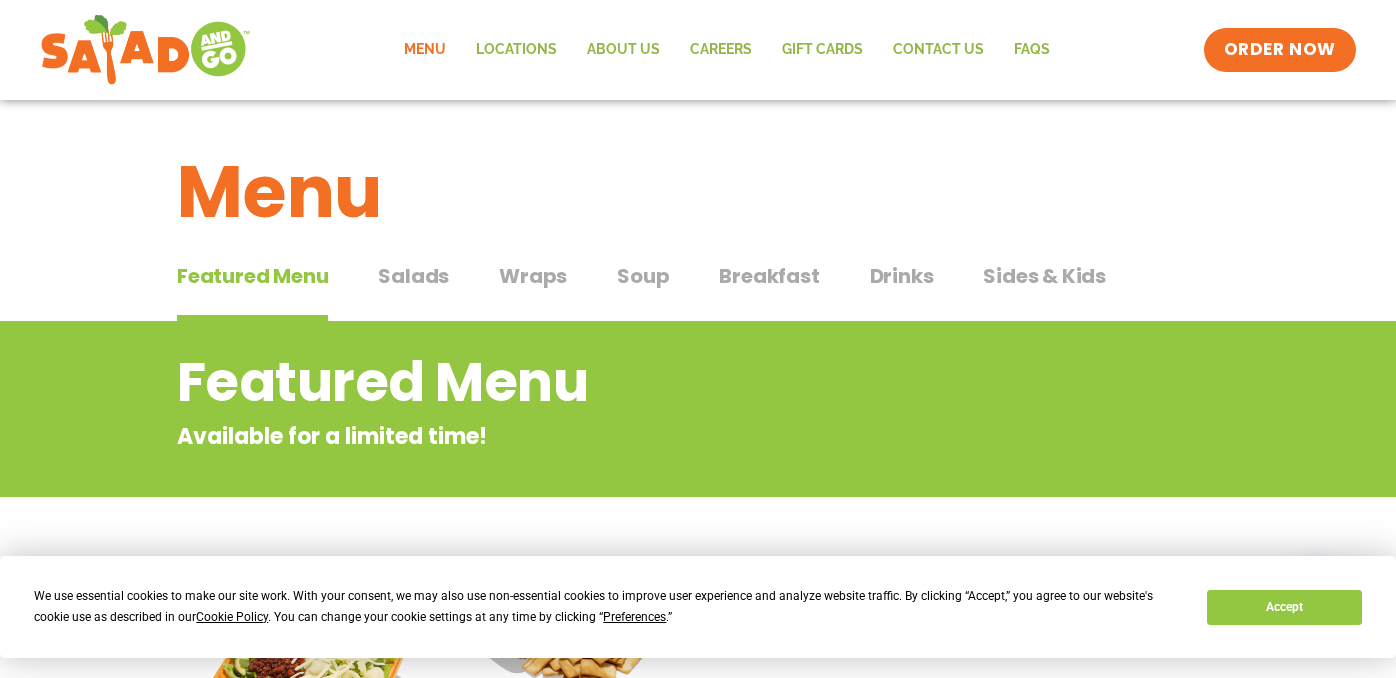 click on "Salads" at bounding box center (413, 276) 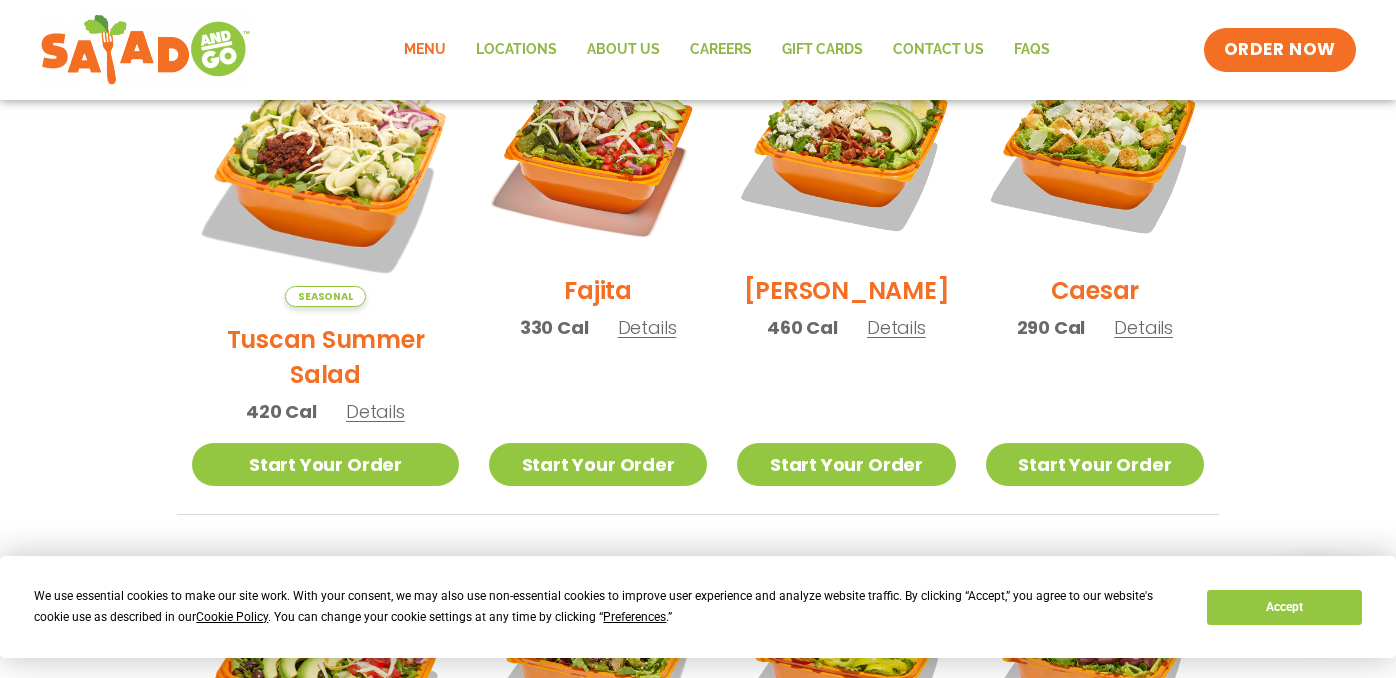 scroll, scrollTop: 600, scrollLeft: 0, axis: vertical 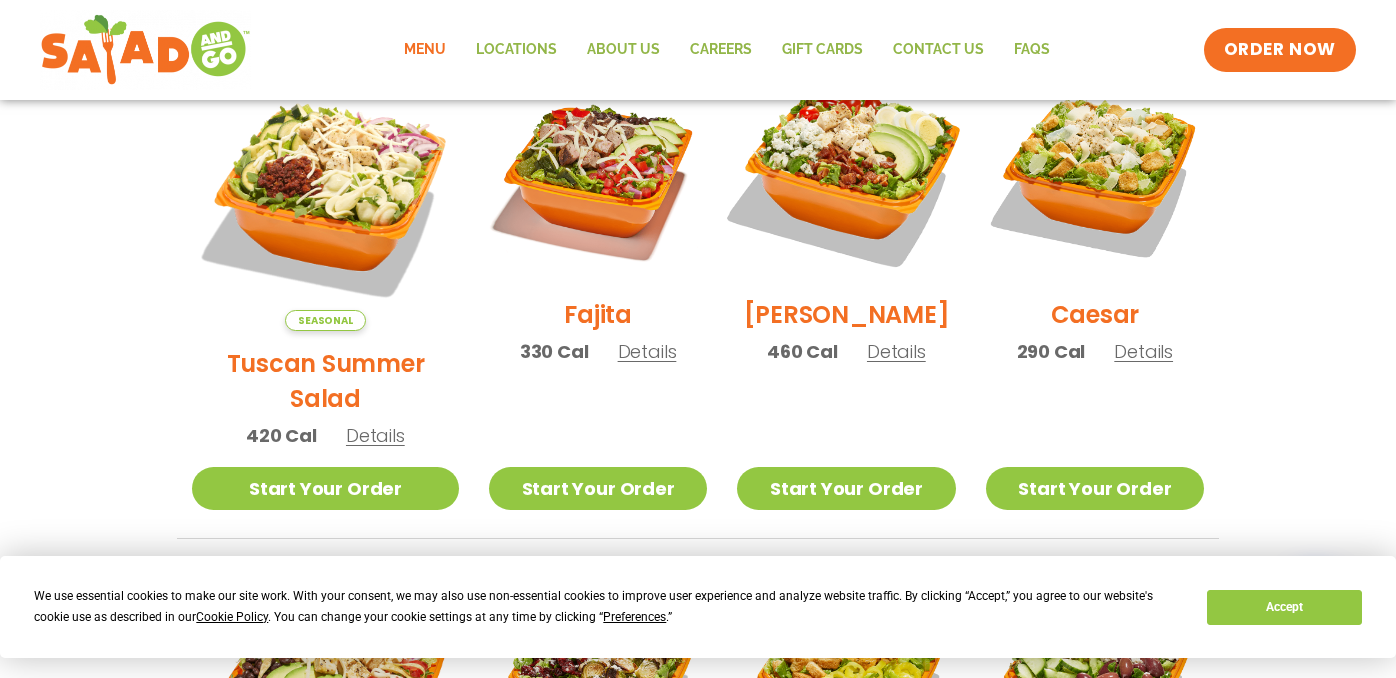 click at bounding box center (846, 173) 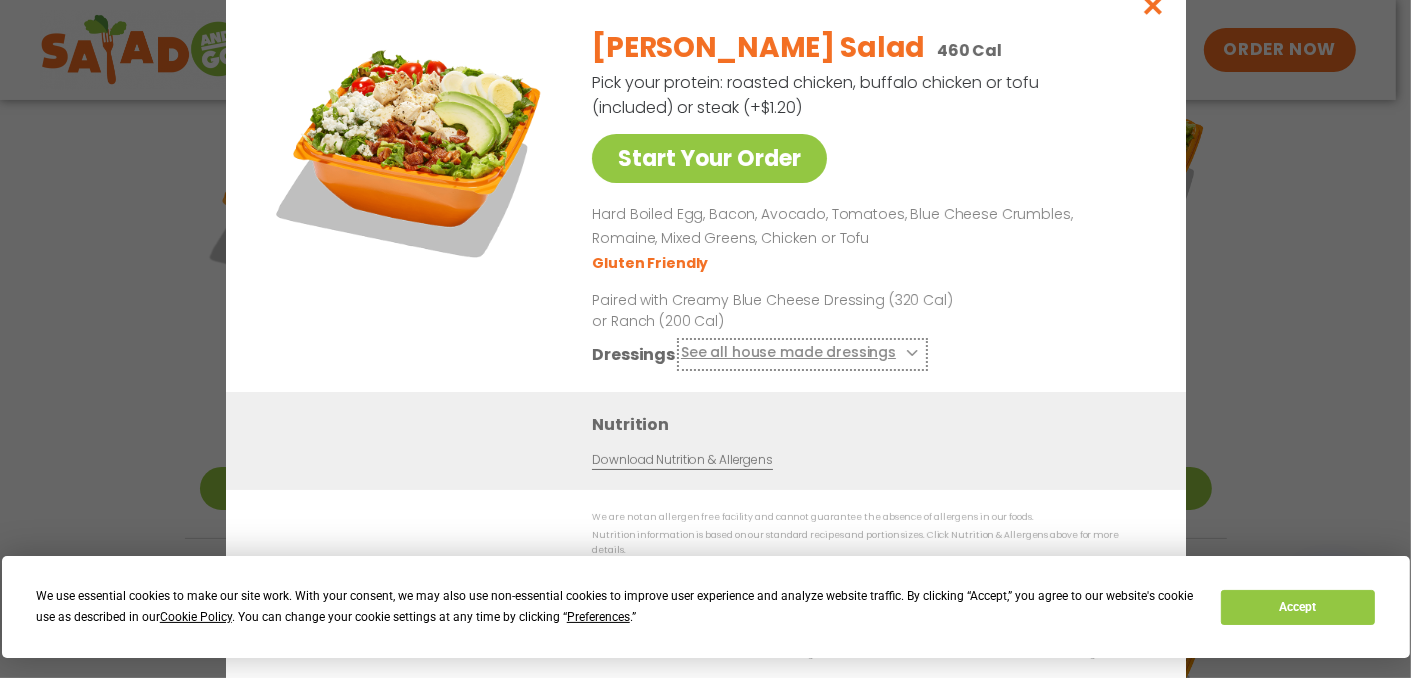 click on "See all house made dressings" at bounding box center (801, 354) 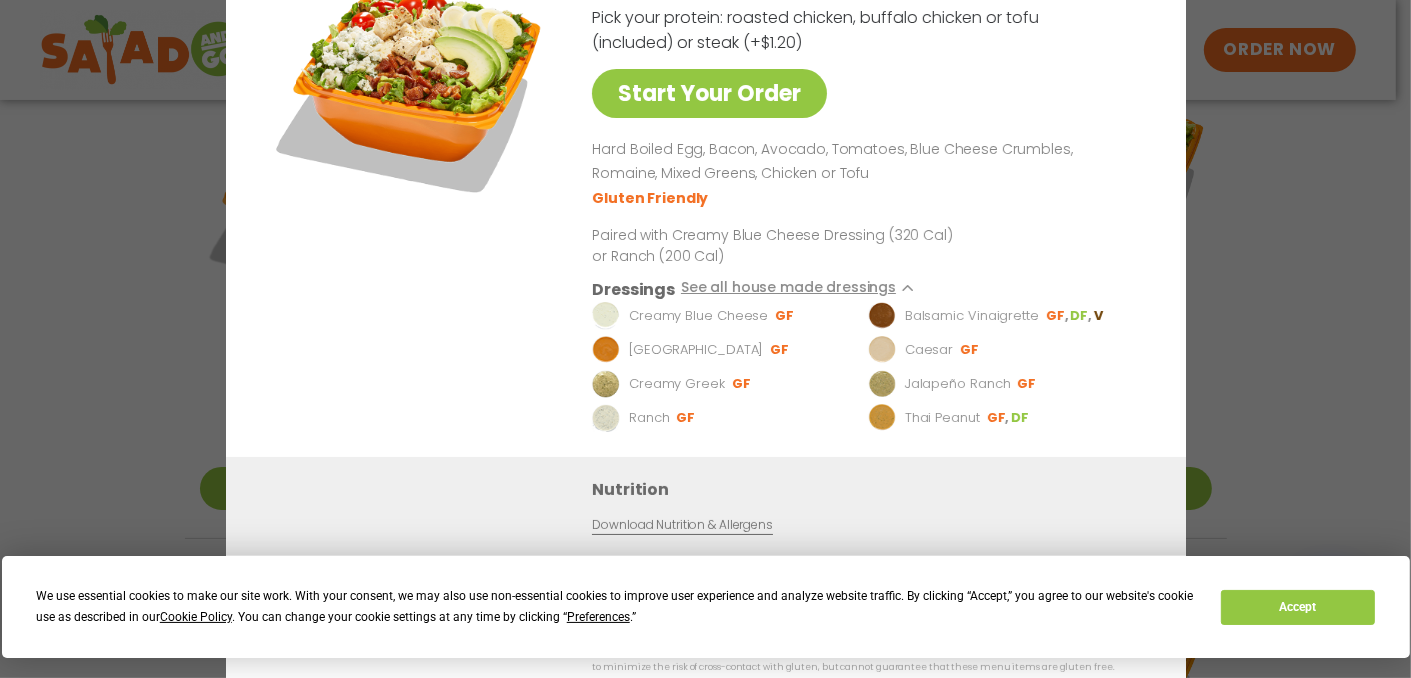 click at bounding box center (411, 87) 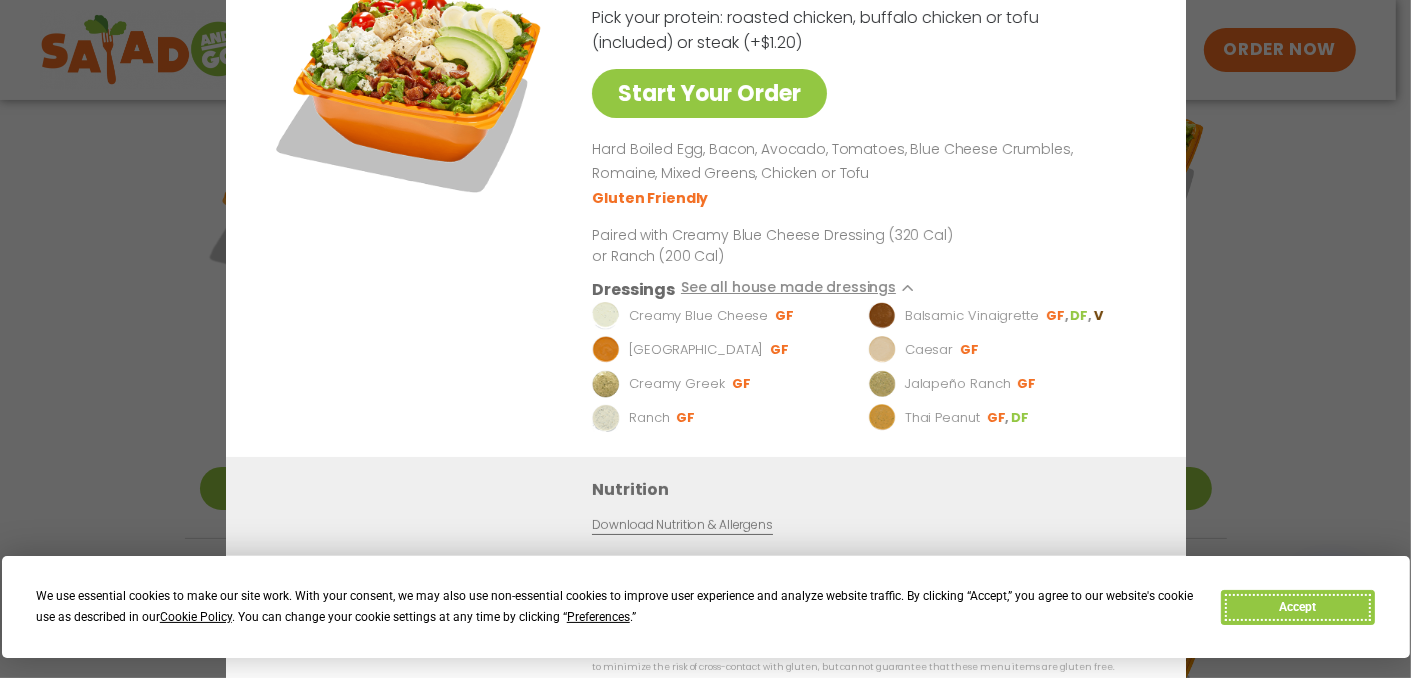 click on "Accept" at bounding box center (1298, 607) 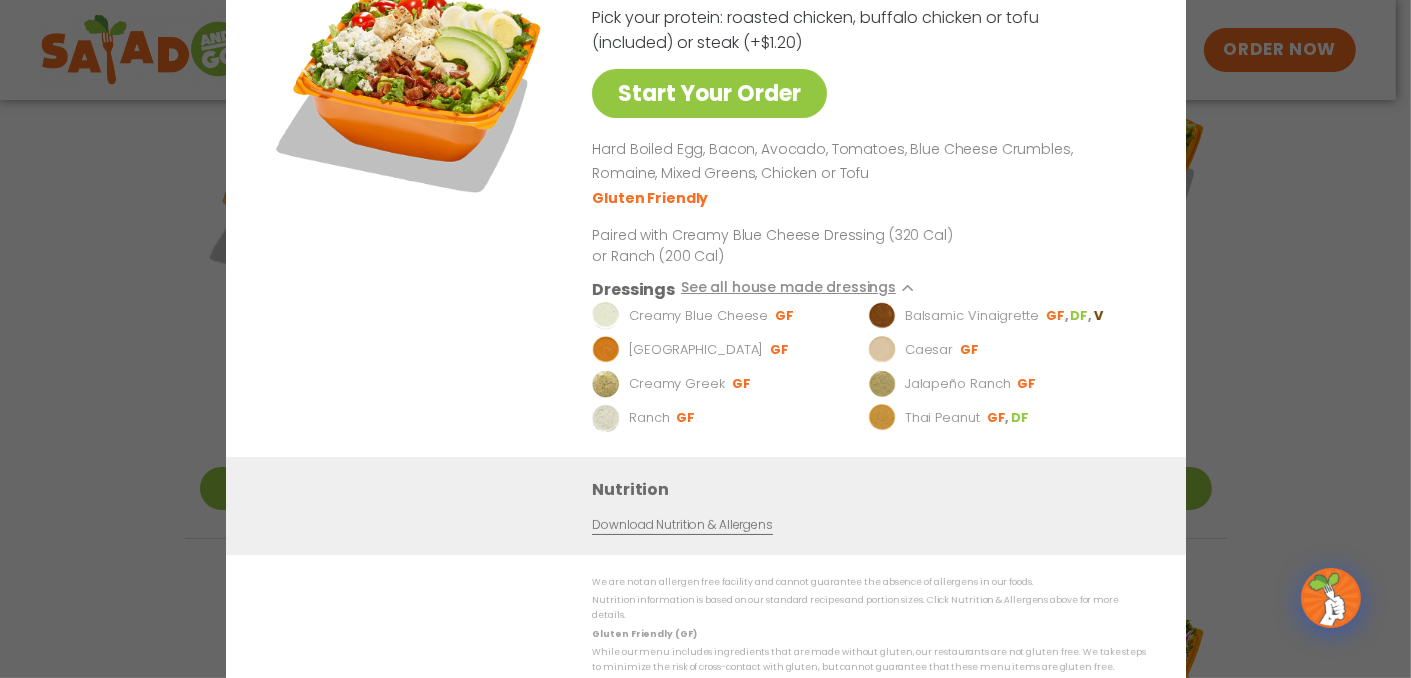 click on "Start Your Order [PERSON_NAME] Salad  460 Cal  Pick your protein: roasted chicken, buffalo chicken or tofu (included) or steak (+$1.20)   Start Your Order Hard Boiled Egg, Bacon, Avocado, Tomatoes, Blue Cheese Crumbles, Romaine, Mixed Greens, Chicken or Tofu Gluten Friendly Paired with Creamy Blue Cheese Dressing (320 Cal) or Ranch (200 Cal) Dressings   See all house made dressings    Creamy Blue Cheese GF   Balsamic Vinaigrette GF DF V   BBQ Ranch [PERSON_NAME] GF   Creamy Greek GF   Jalapeño Ranch GF   Ranch GF   Thai Peanut GF DF Nutrition   Download Nutrition & Allergens We are not an allergen free facility and cannot guarantee the absence of allergens in our foods. Nutrition information is based on our standard recipes and portion sizes. Click Nutrition & Allergens above for more details. Gluten Friendly (GF) Dairy Friendly (DF)" at bounding box center [705, 339] 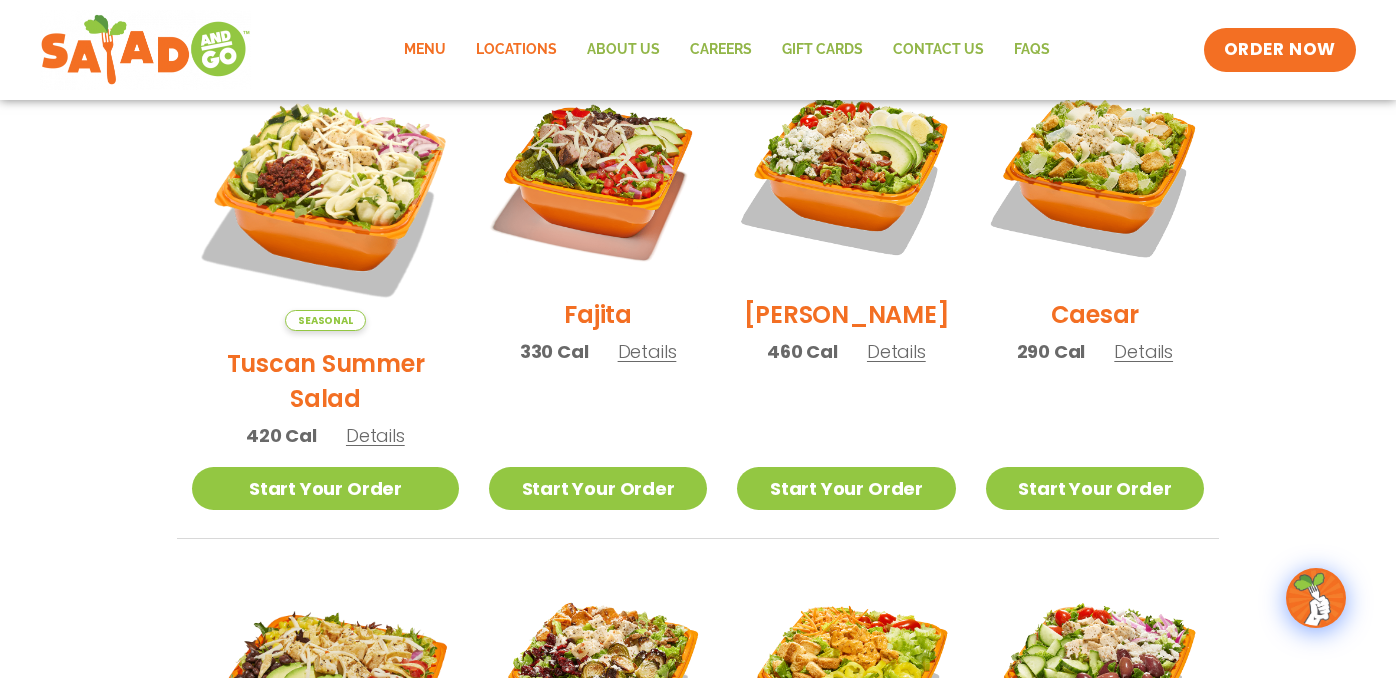 click on "Locations" 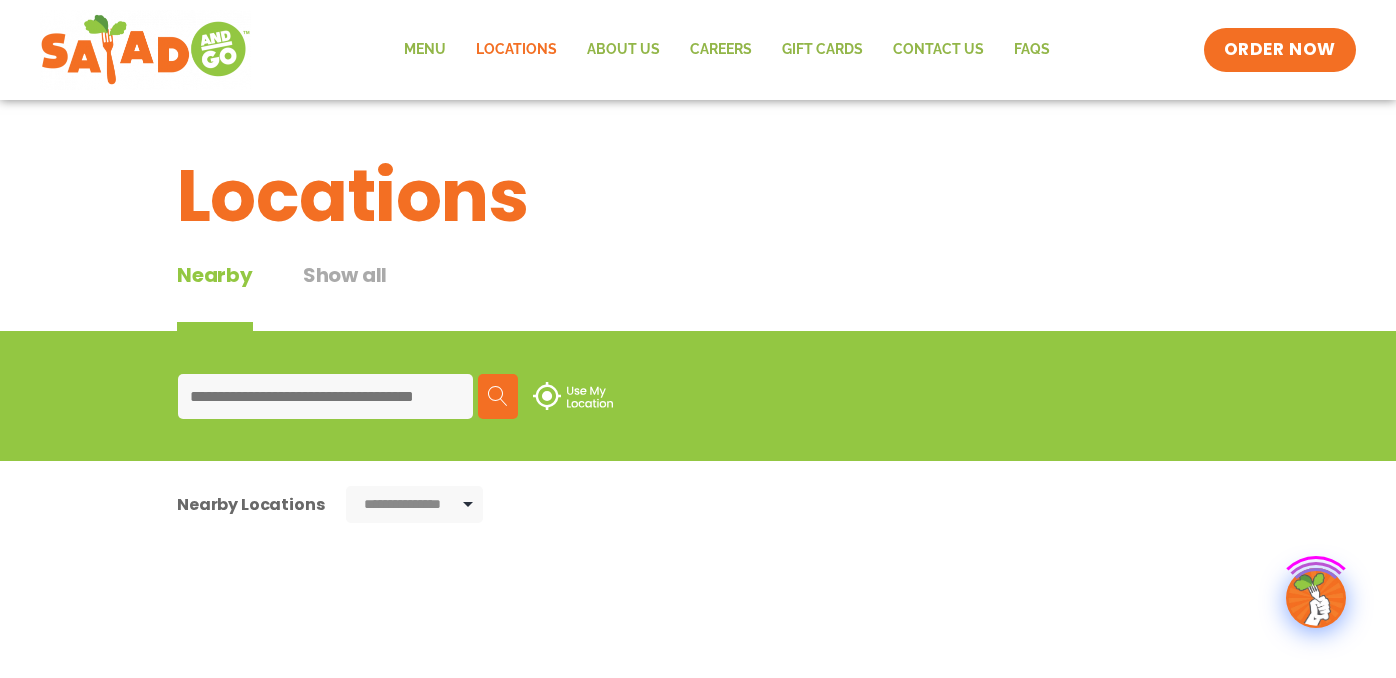 scroll, scrollTop: 0, scrollLeft: 0, axis: both 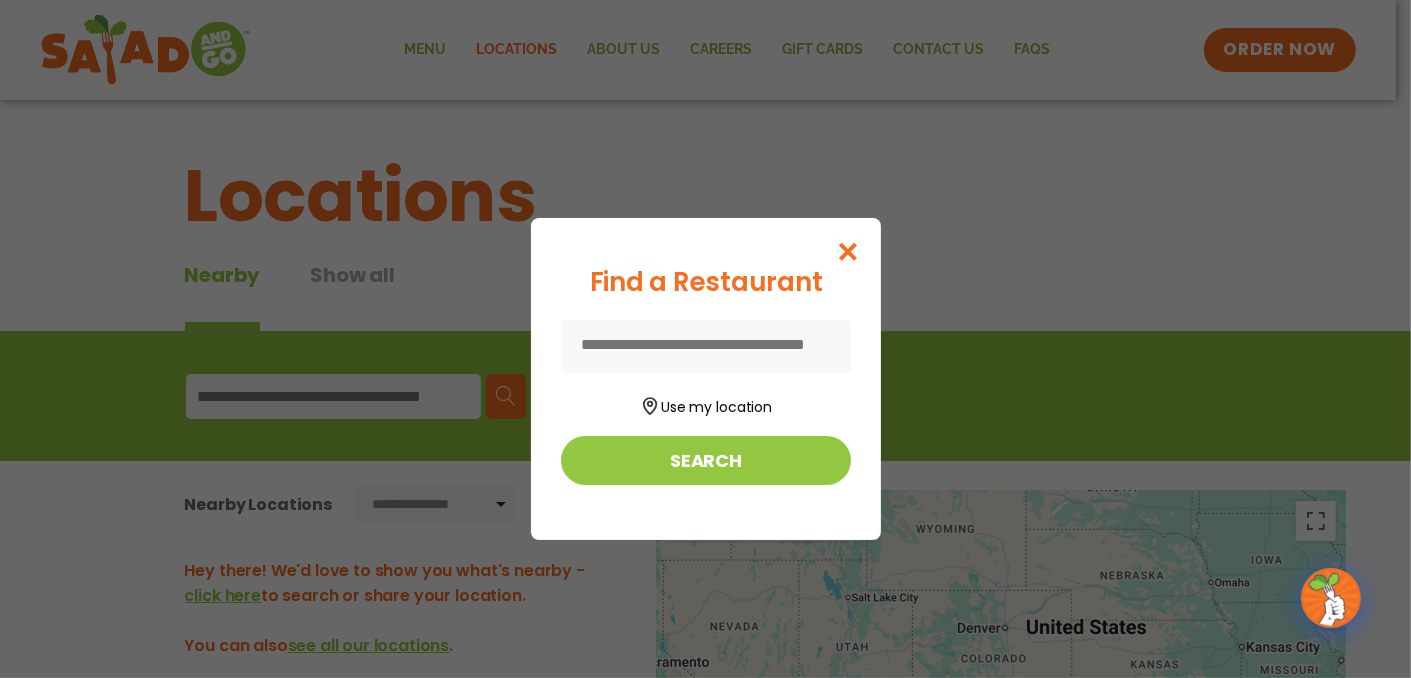 click at bounding box center [706, 346] 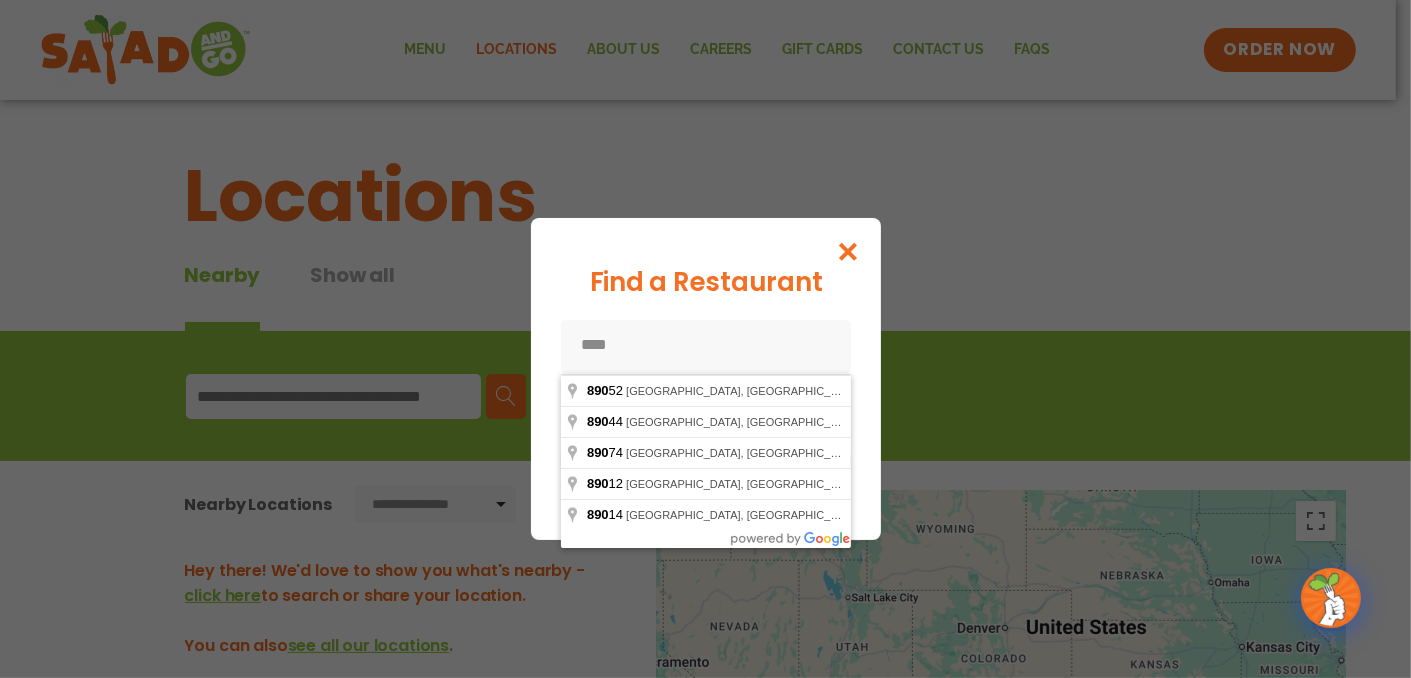 type on "*****" 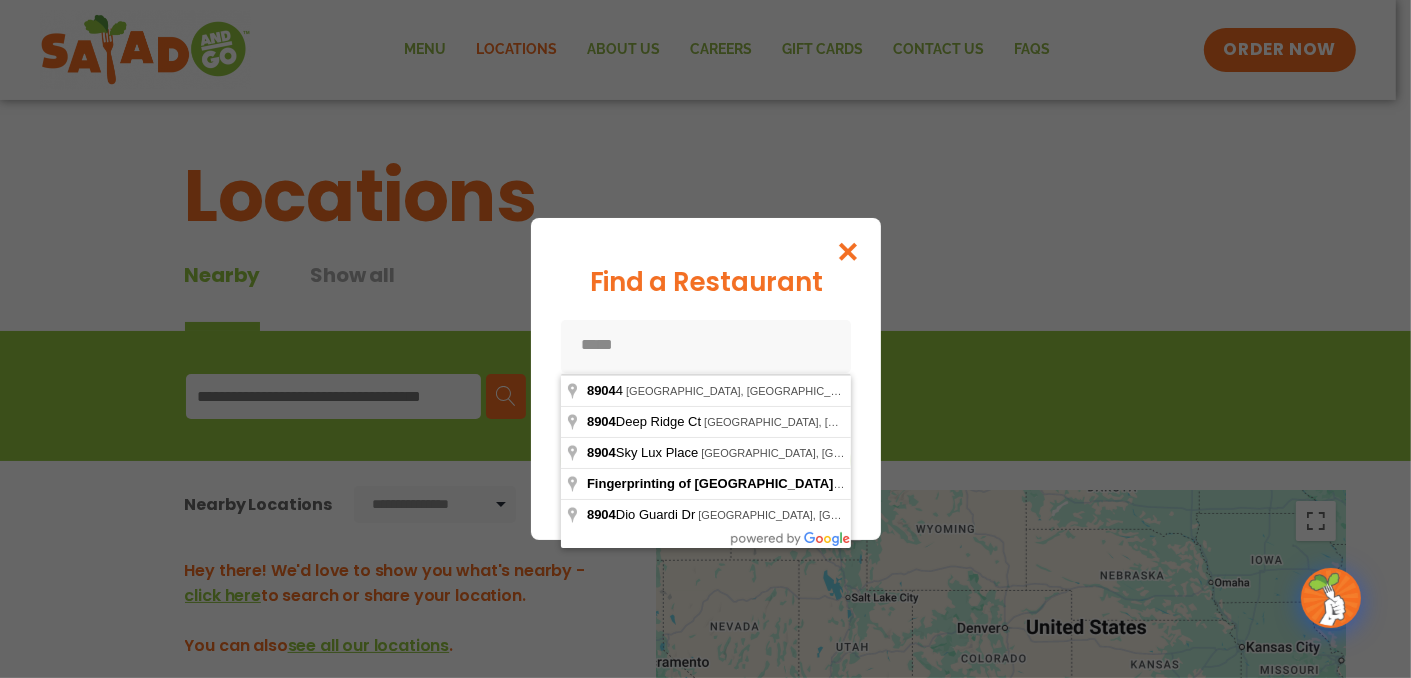 type on "*****" 